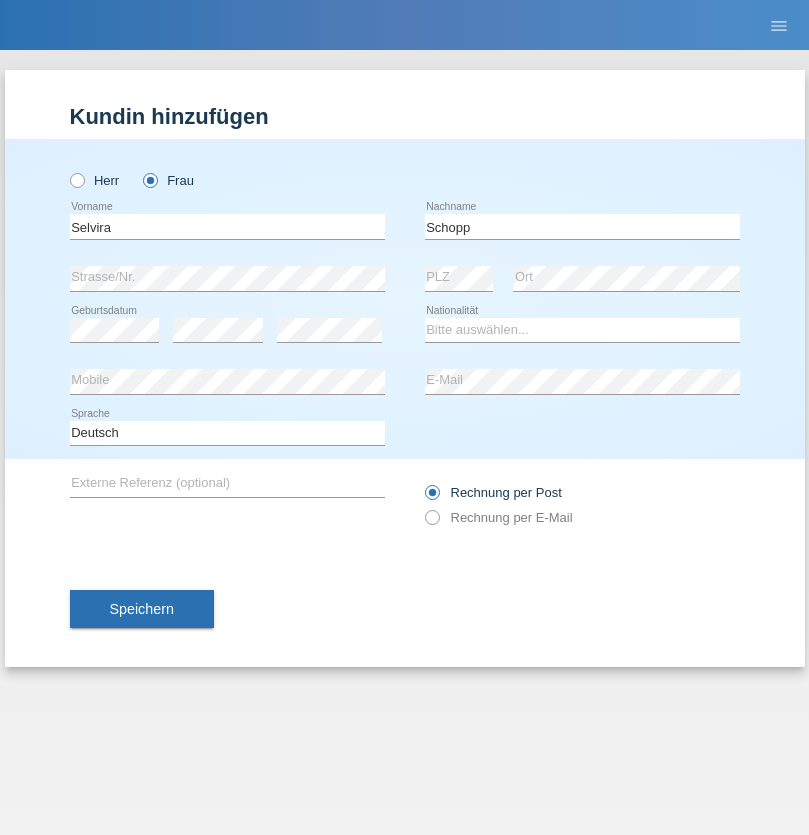 scroll, scrollTop: 0, scrollLeft: 0, axis: both 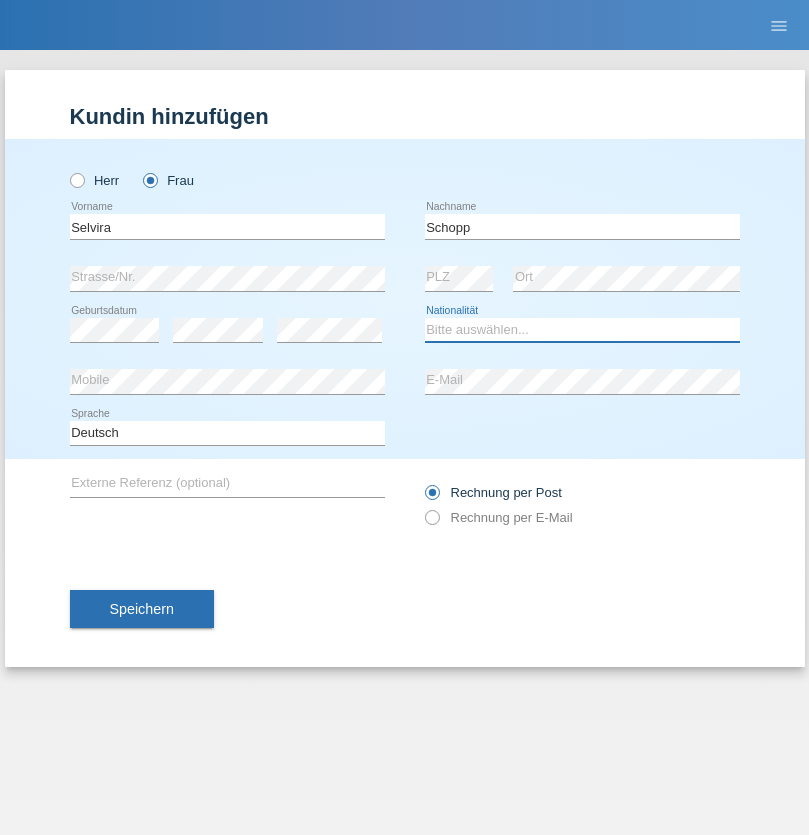 select on "CH" 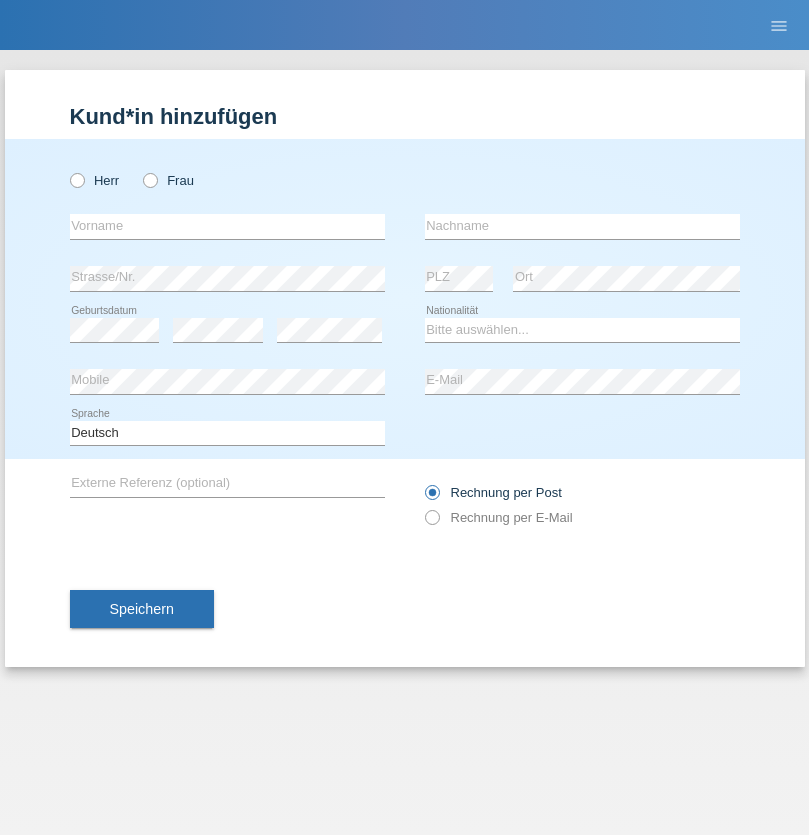 scroll, scrollTop: 0, scrollLeft: 0, axis: both 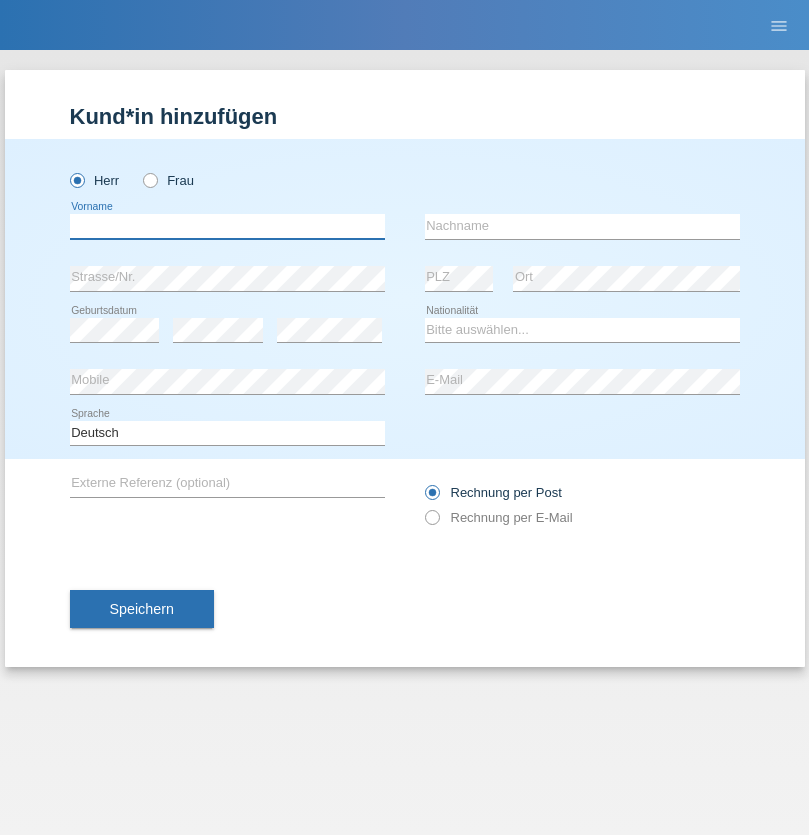 click at bounding box center [227, 226] 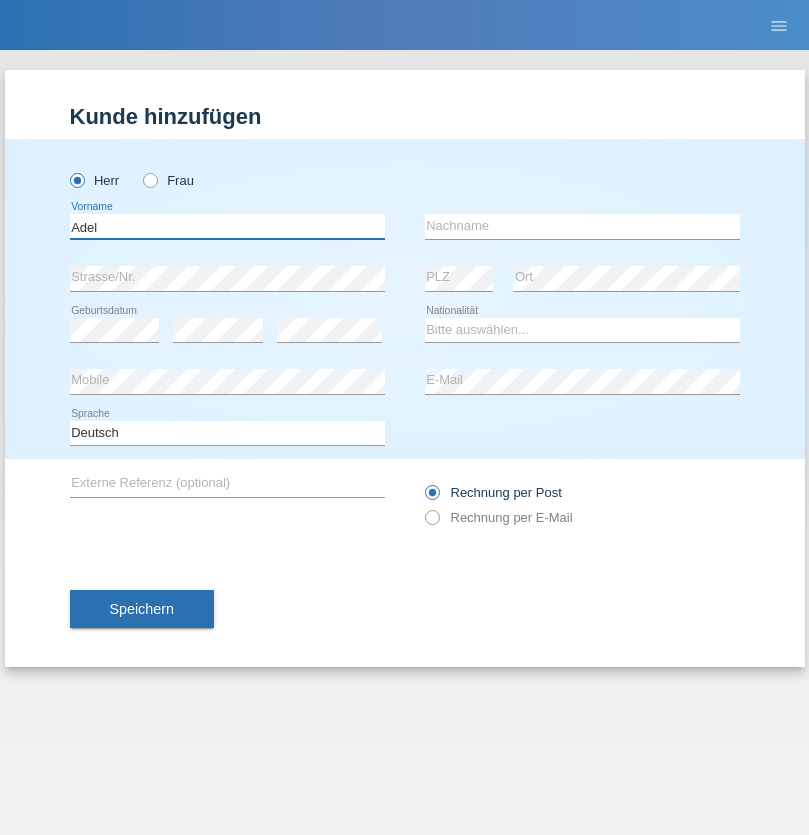 type on "Adel" 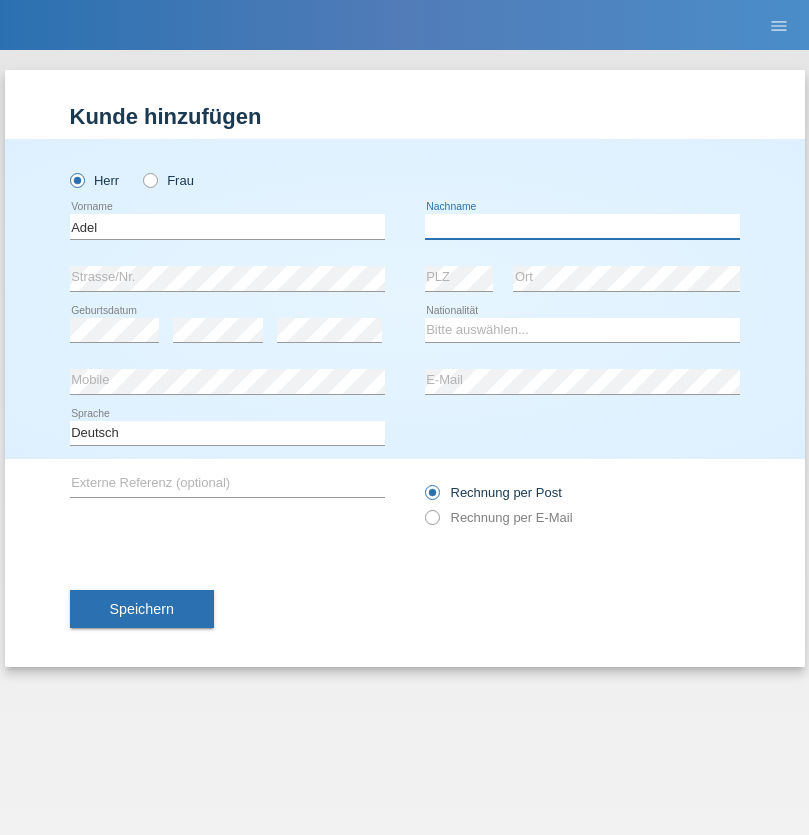 click at bounding box center [582, 226] 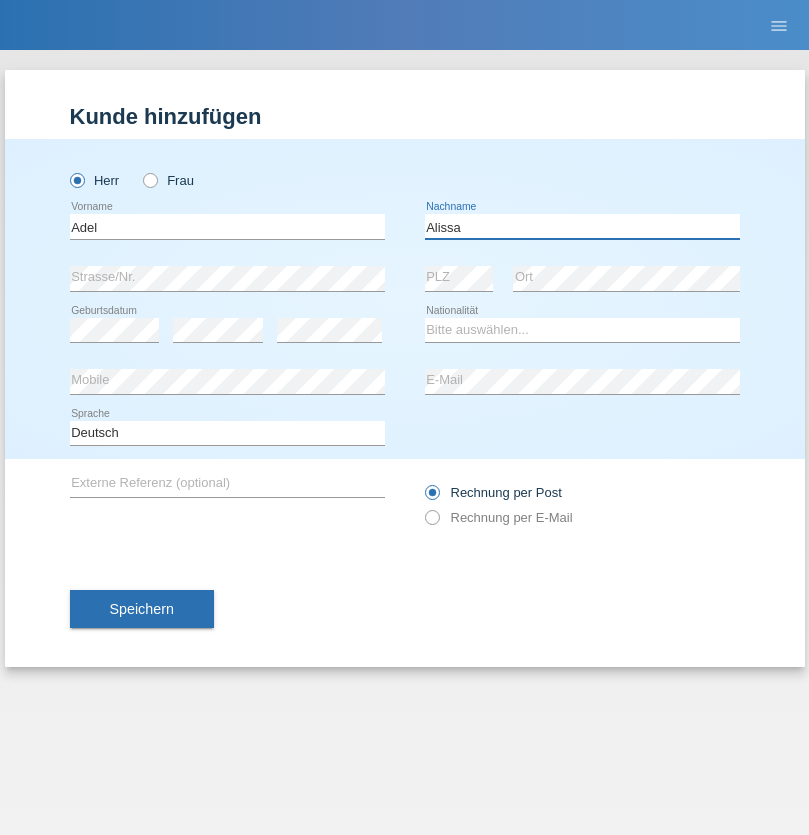 type on "Alissa" 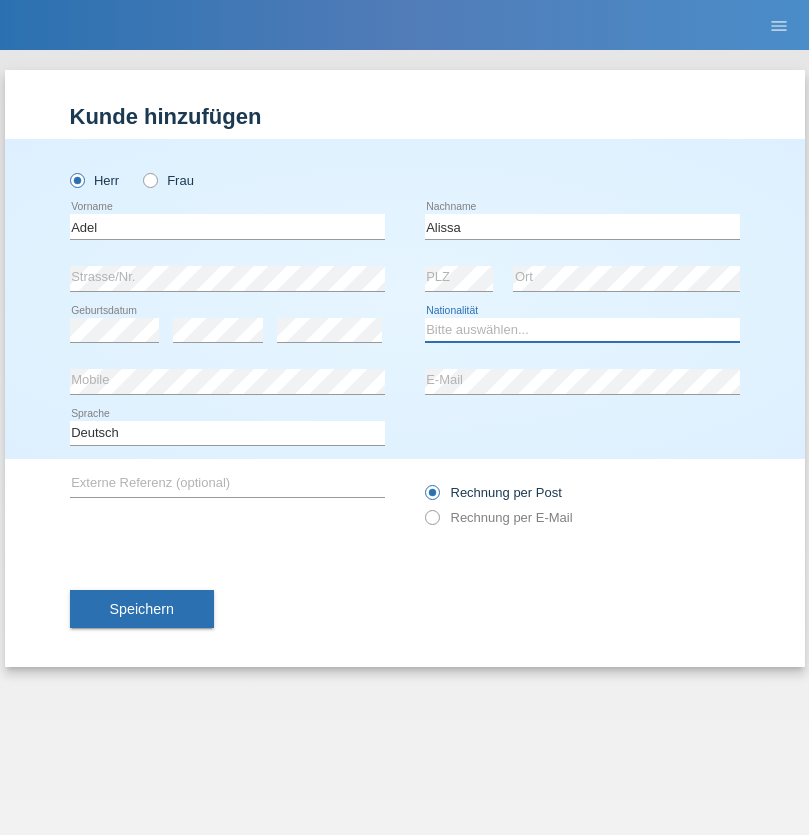 select on "SY" 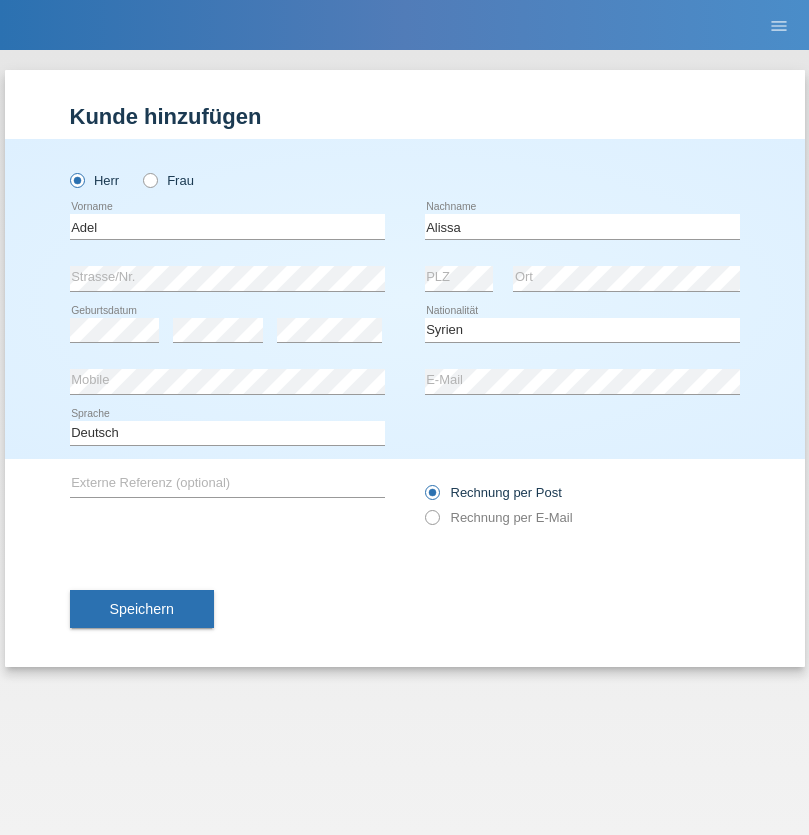 select on "C" 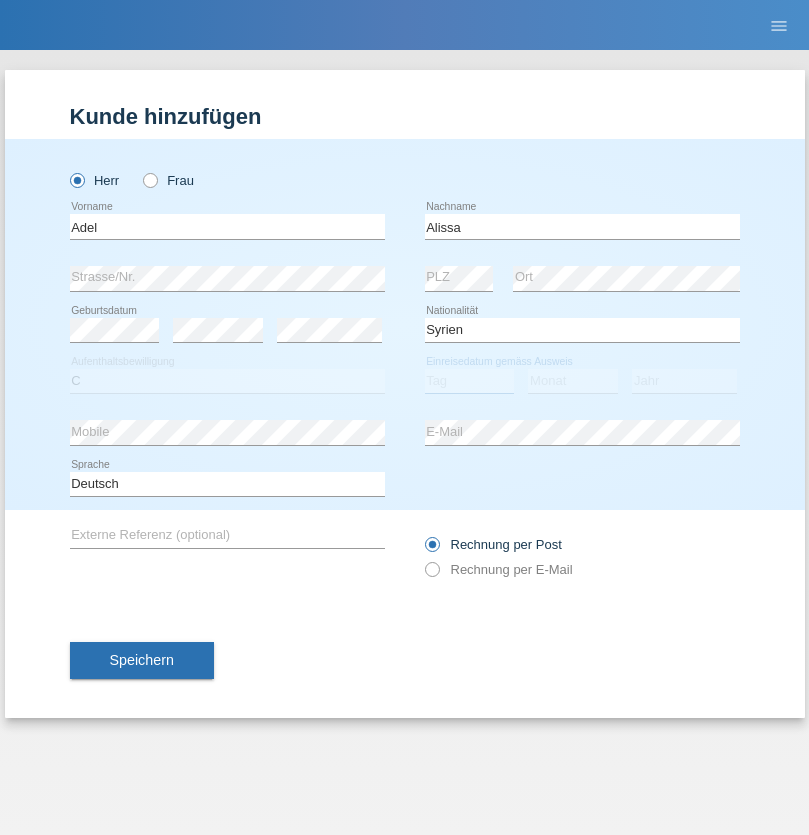 select on "20" 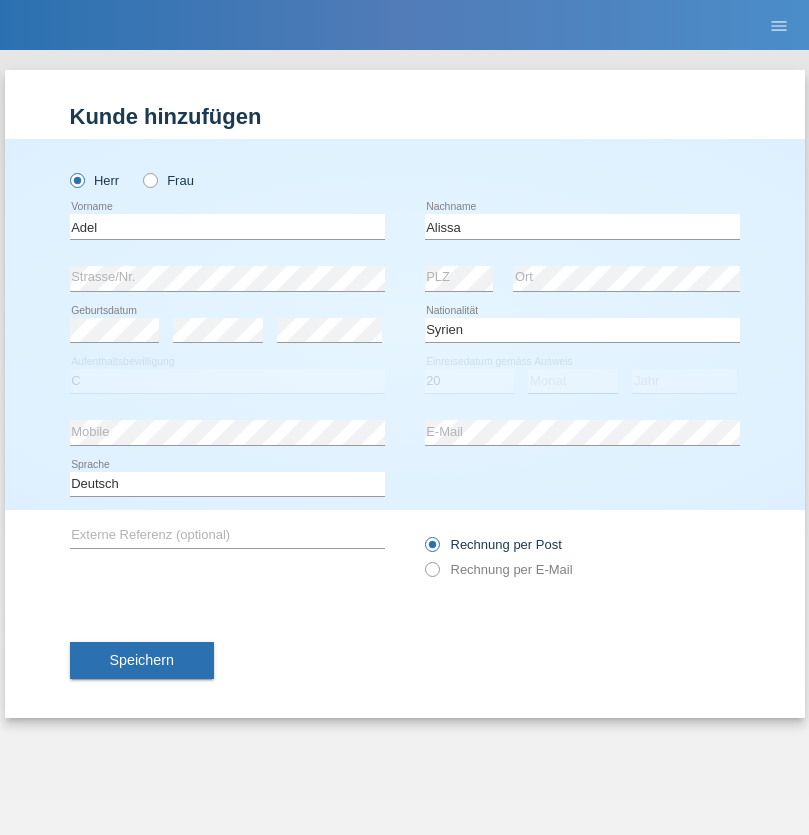 select on "09" 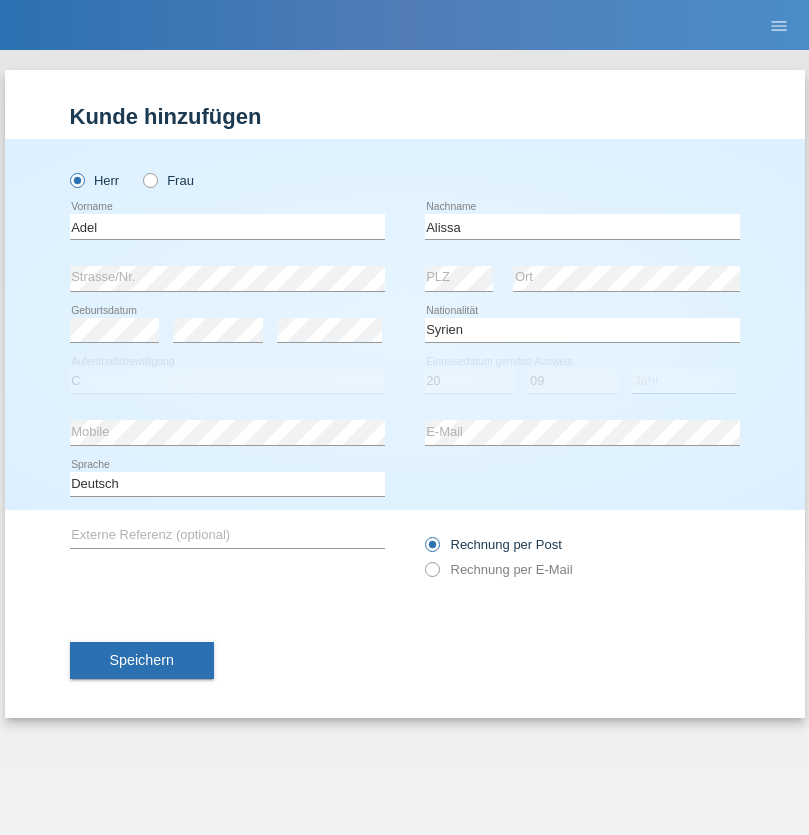 select on "2018" 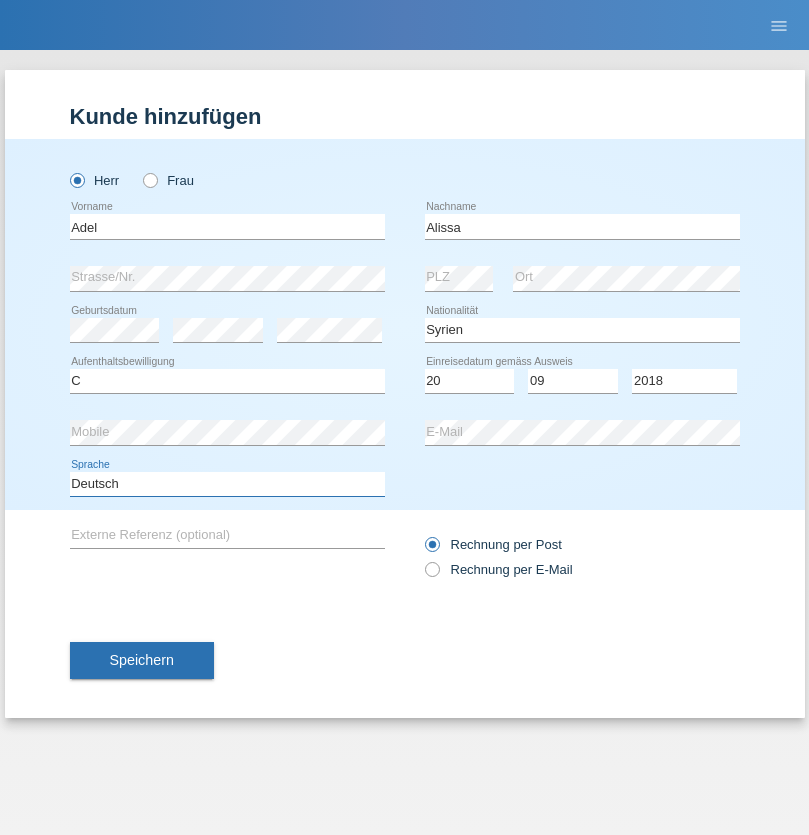select on "en" 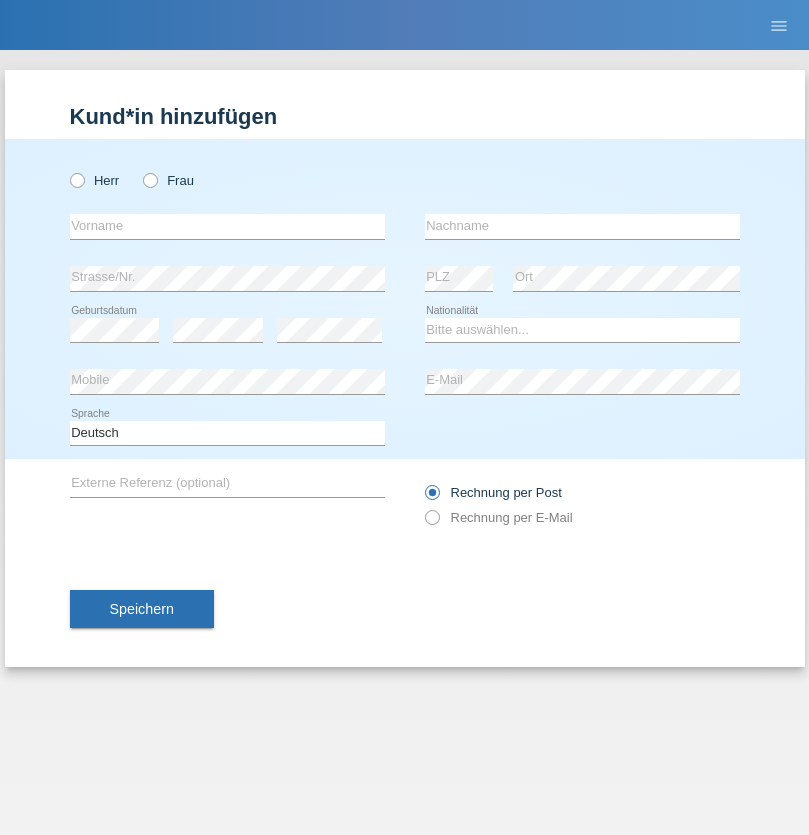 scroll, scrollTop: 0, scrollLeft: 0, axis: both 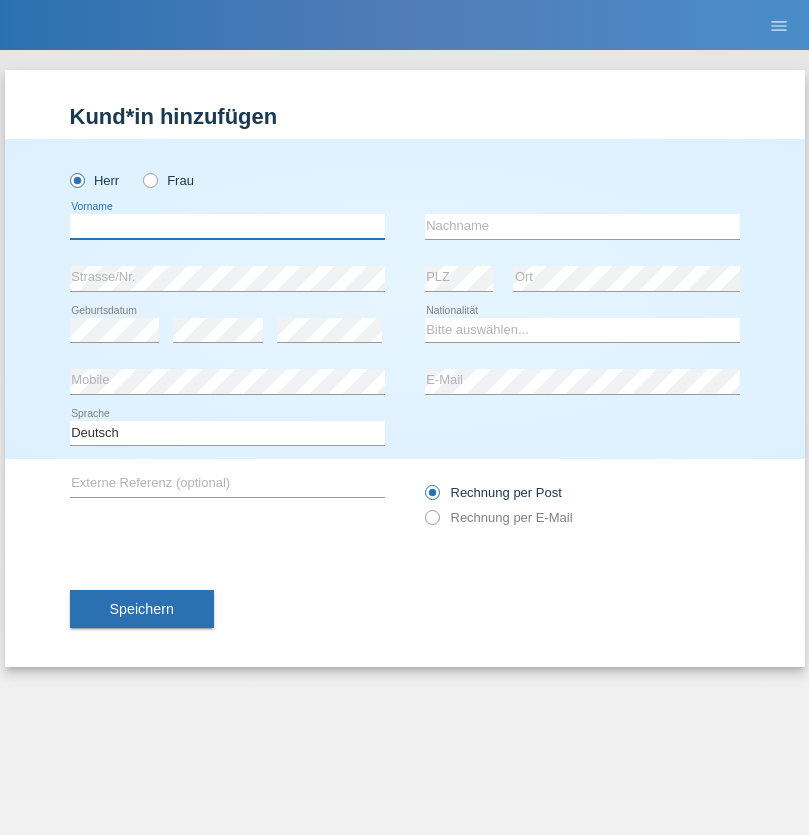 click at bounding box center (227, 226) 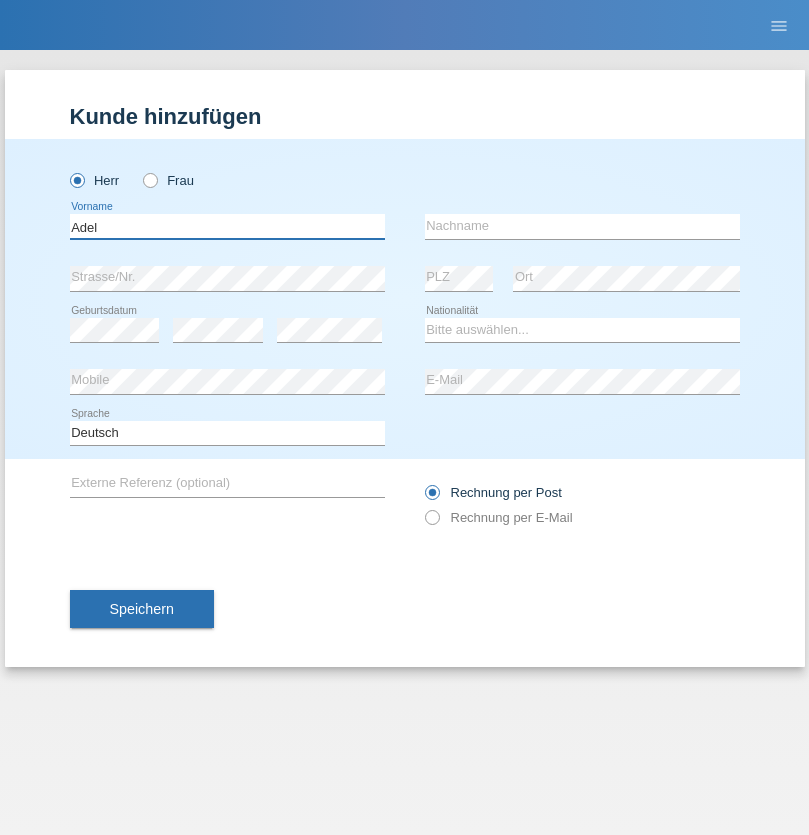 type on "Adel" 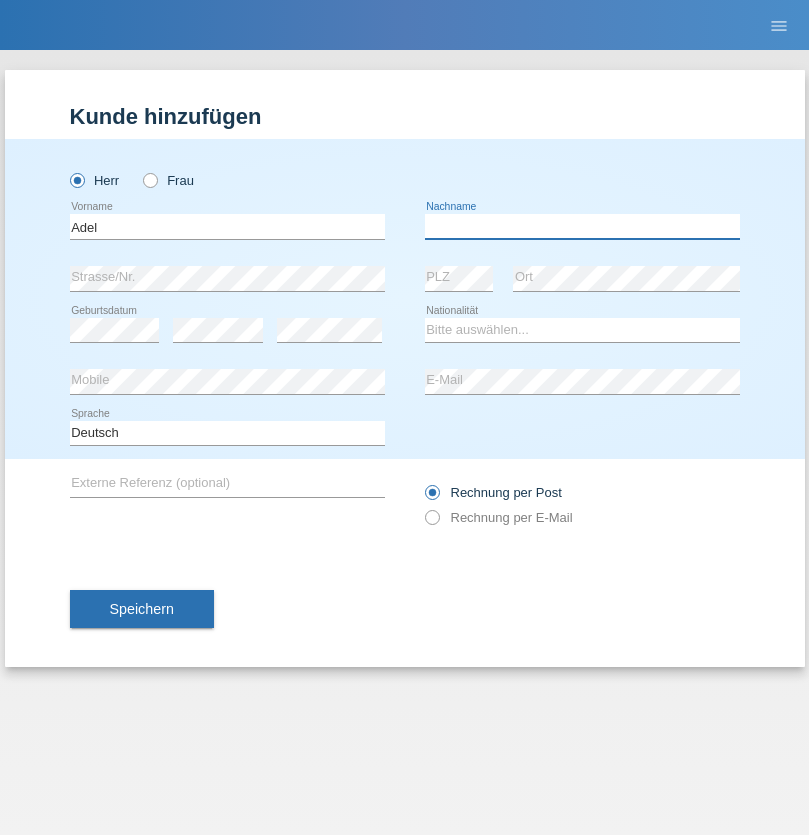 click at bounding box center [582, 226] 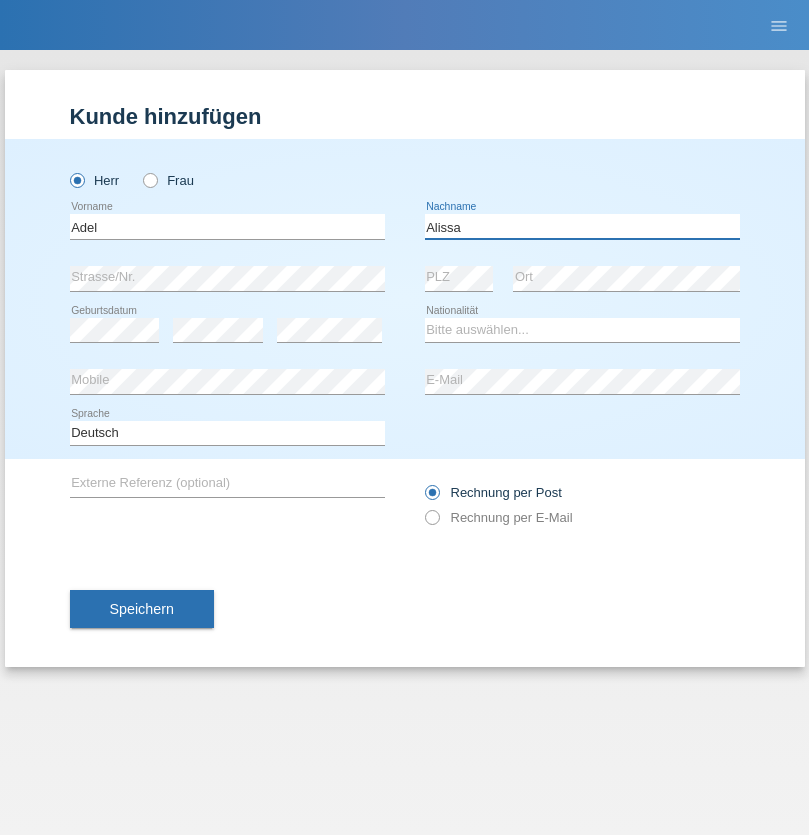 type on "Alissa" 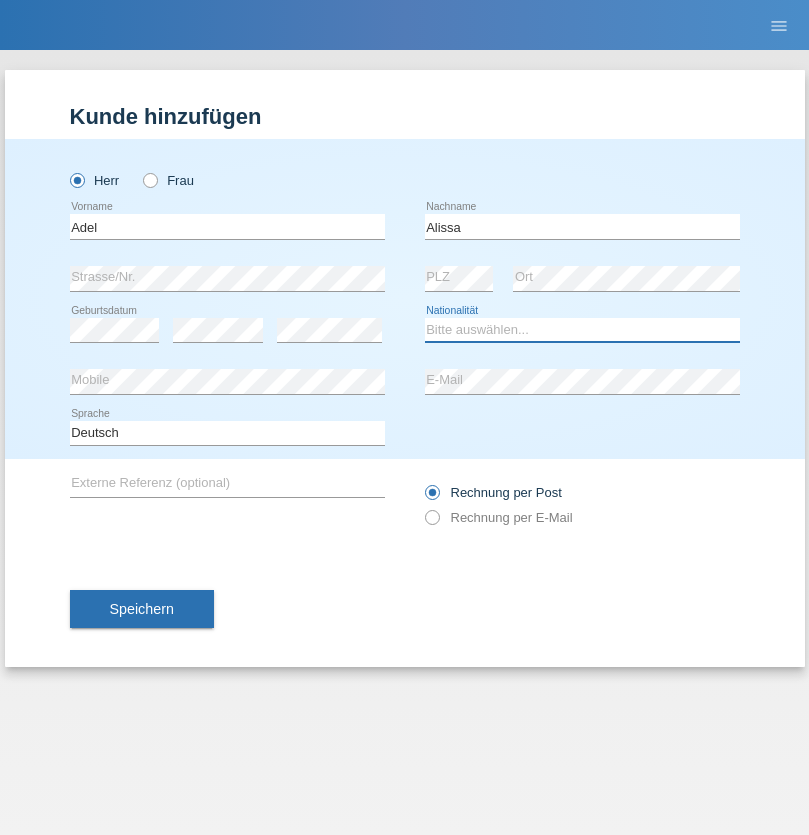 select on "SY" 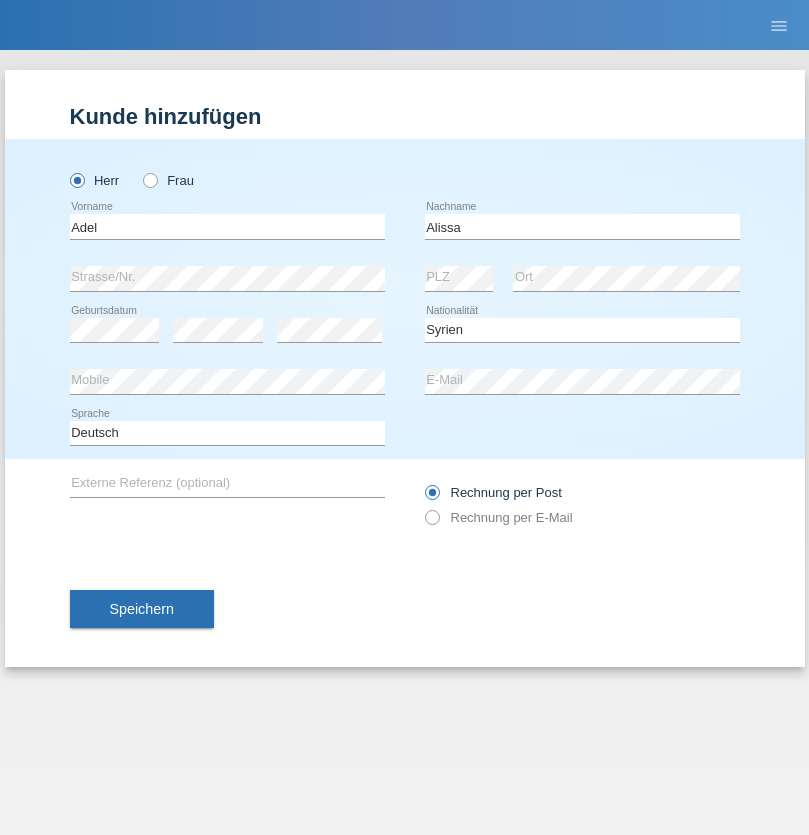 select on "C" 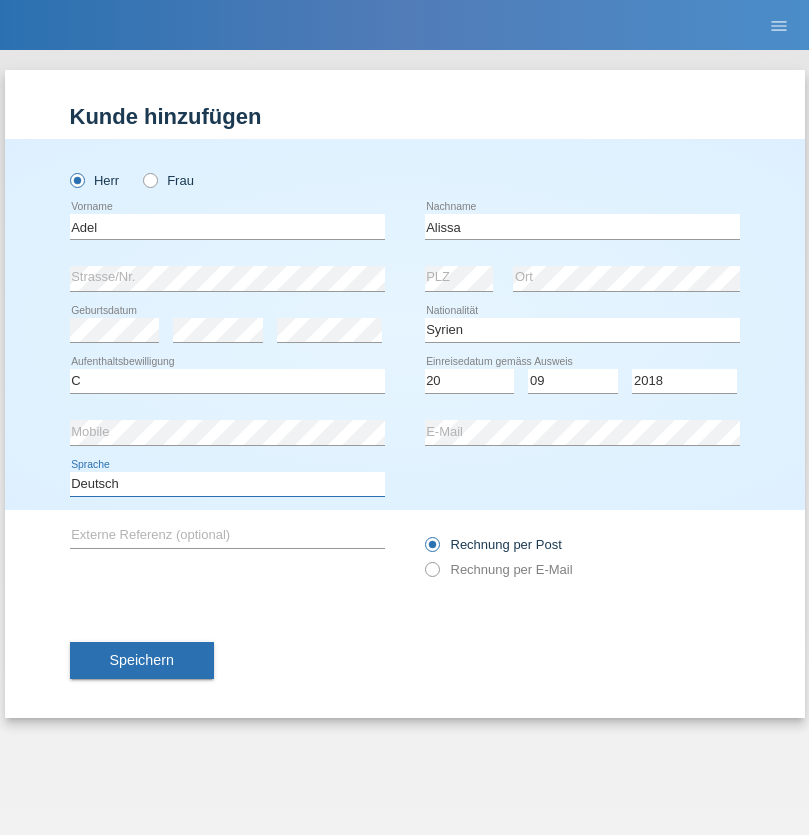 select on "en" 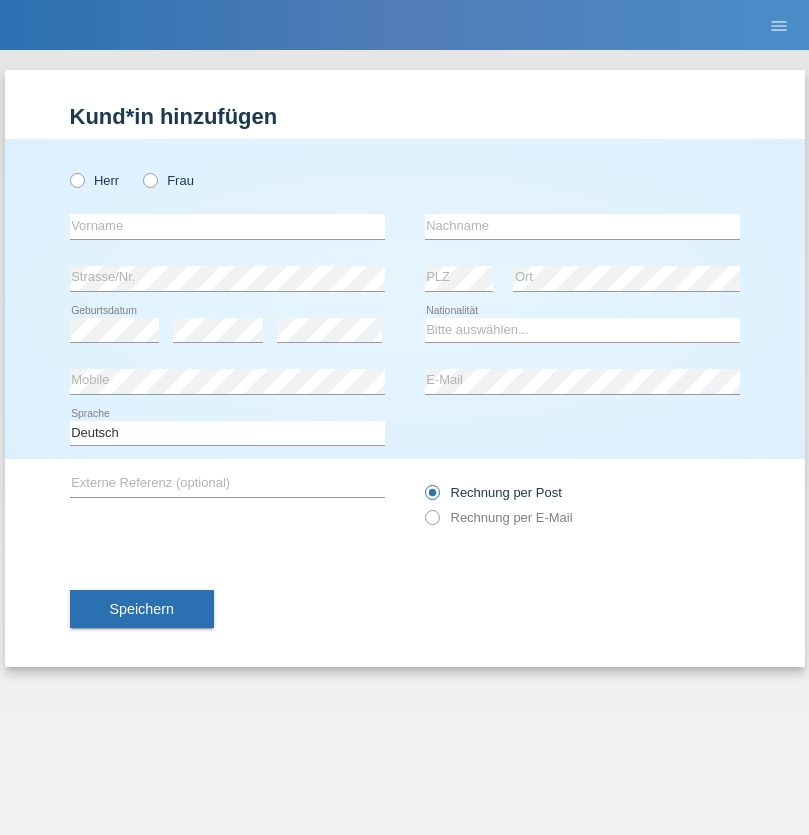 scroll, scrollTop: 0, scrollLeft: 0, axis: both 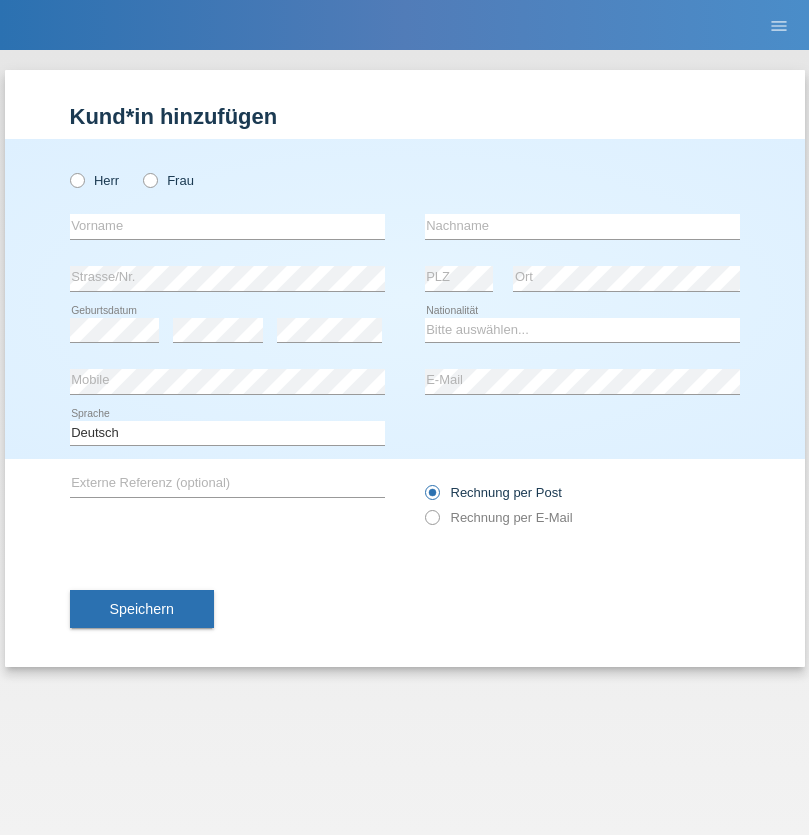 radio on "true" 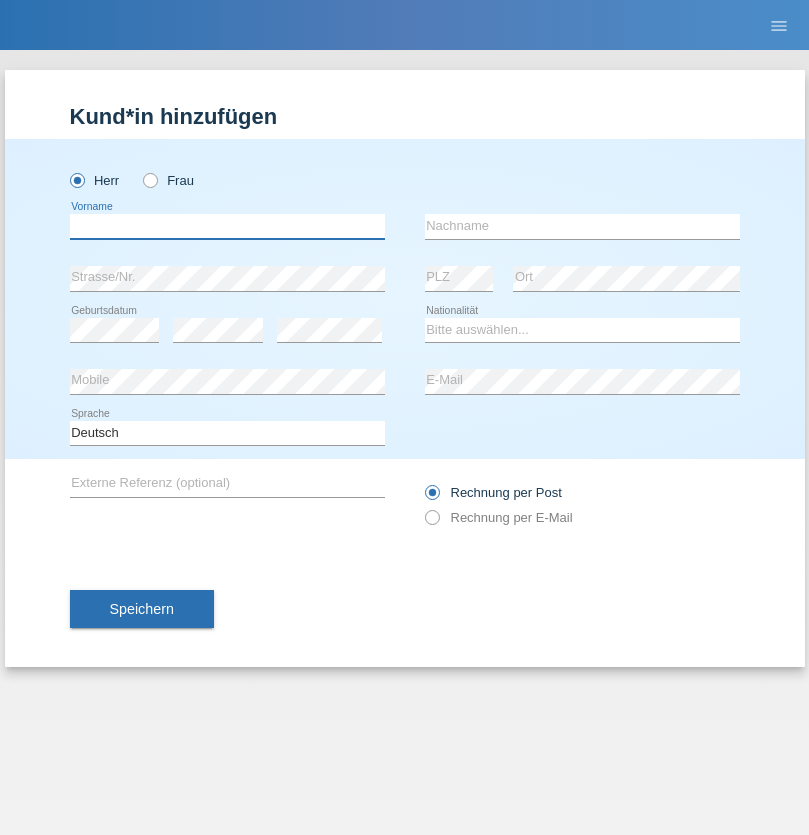 click at bounding box center (227, 226) 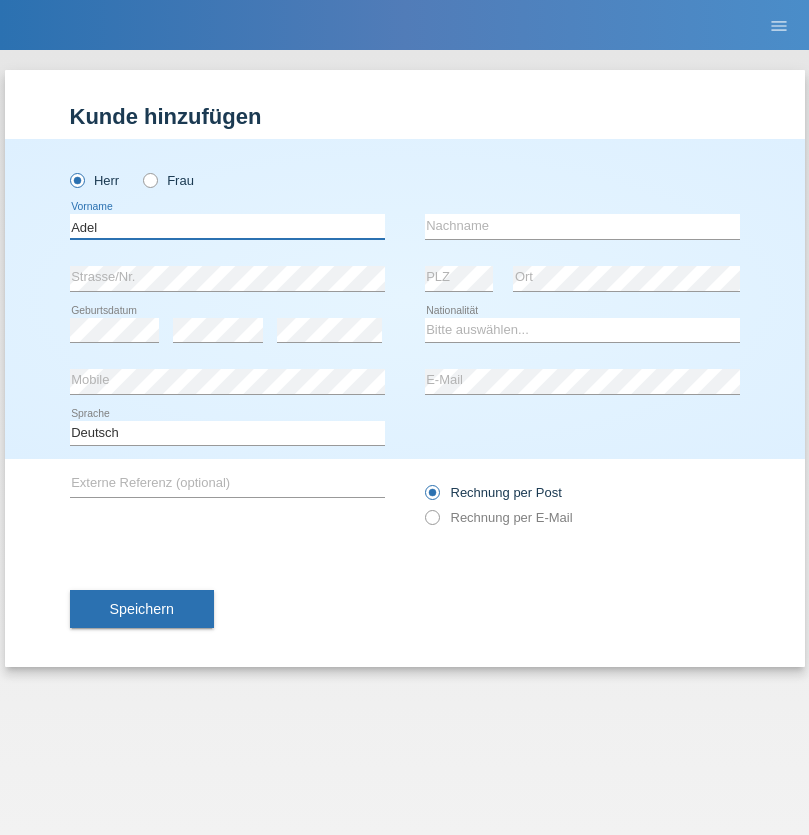 type on "Adel" 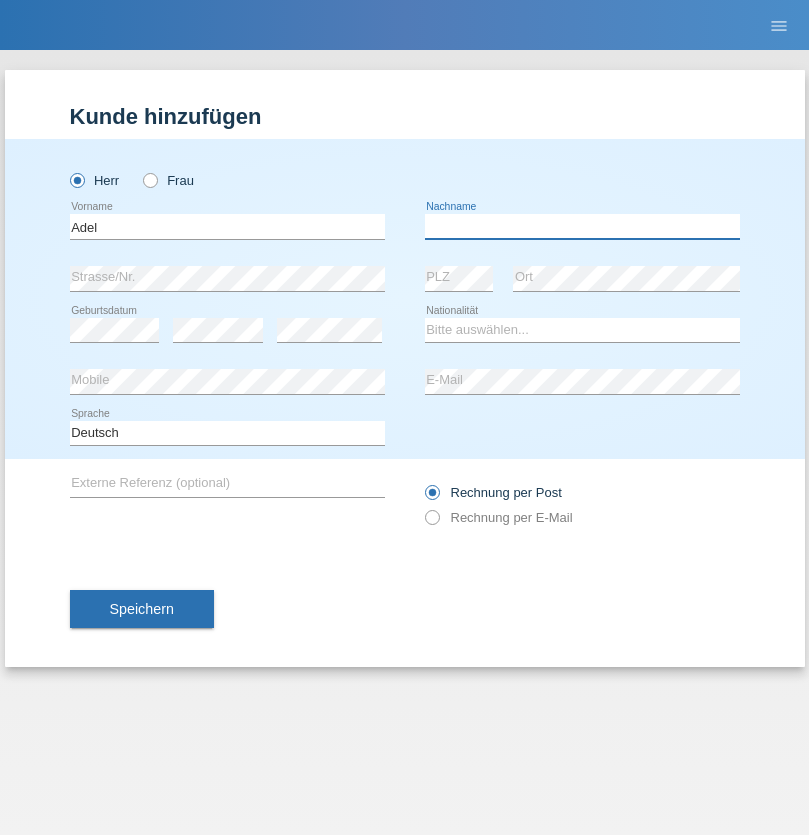 click at bounding box center (582, 226) 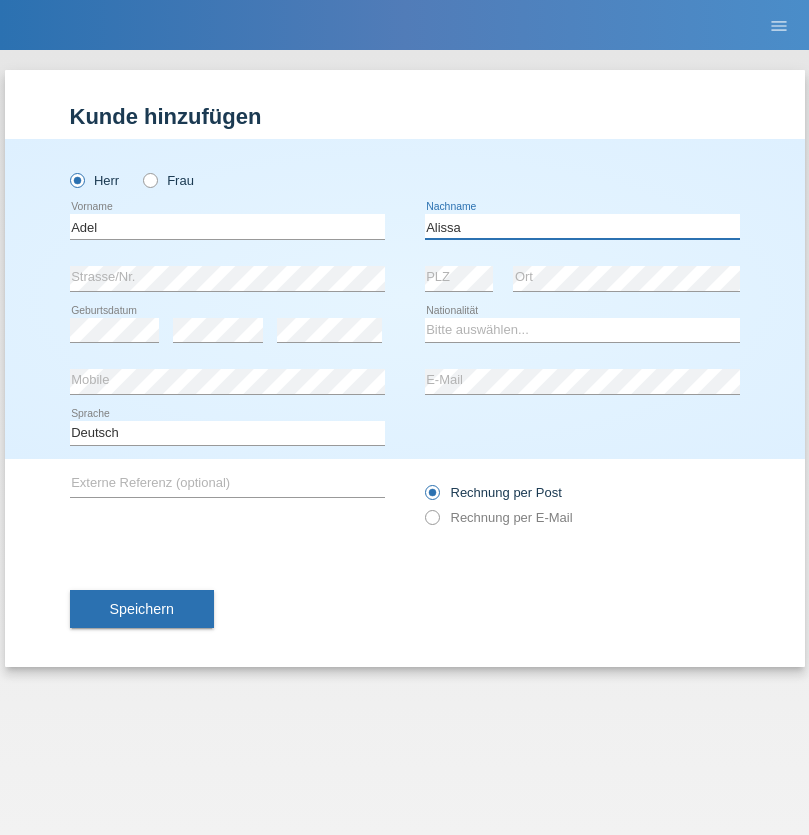 type on "Alissa" 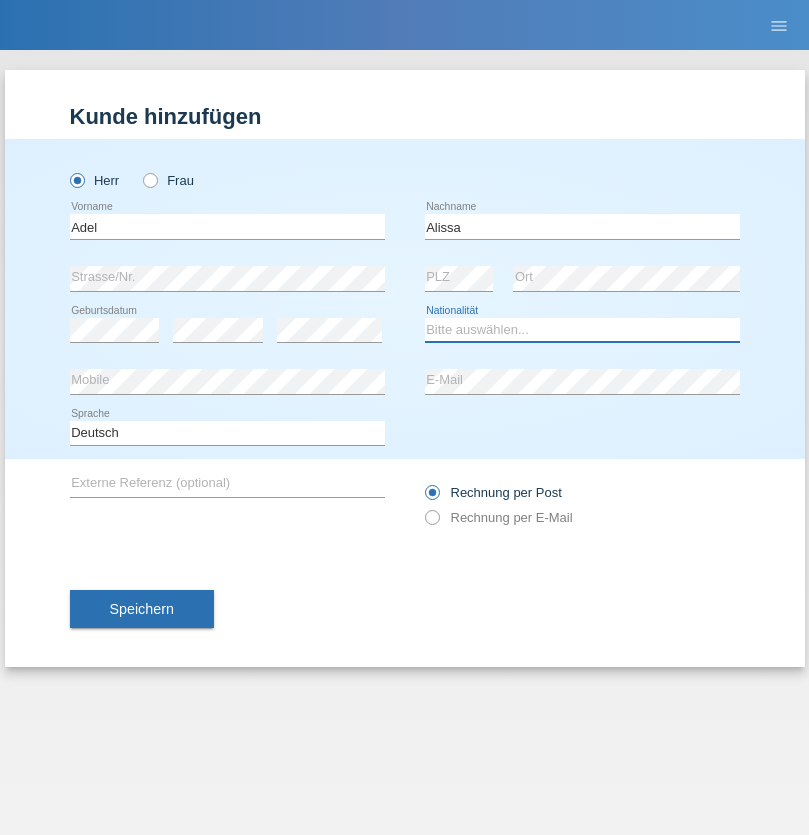 select on "SY" 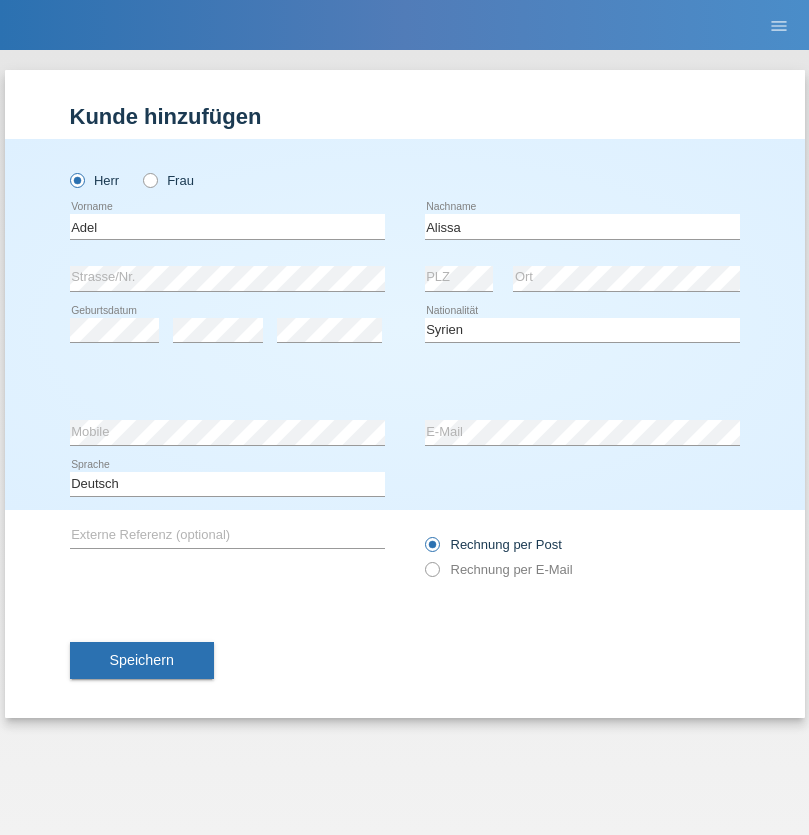 select on "C" 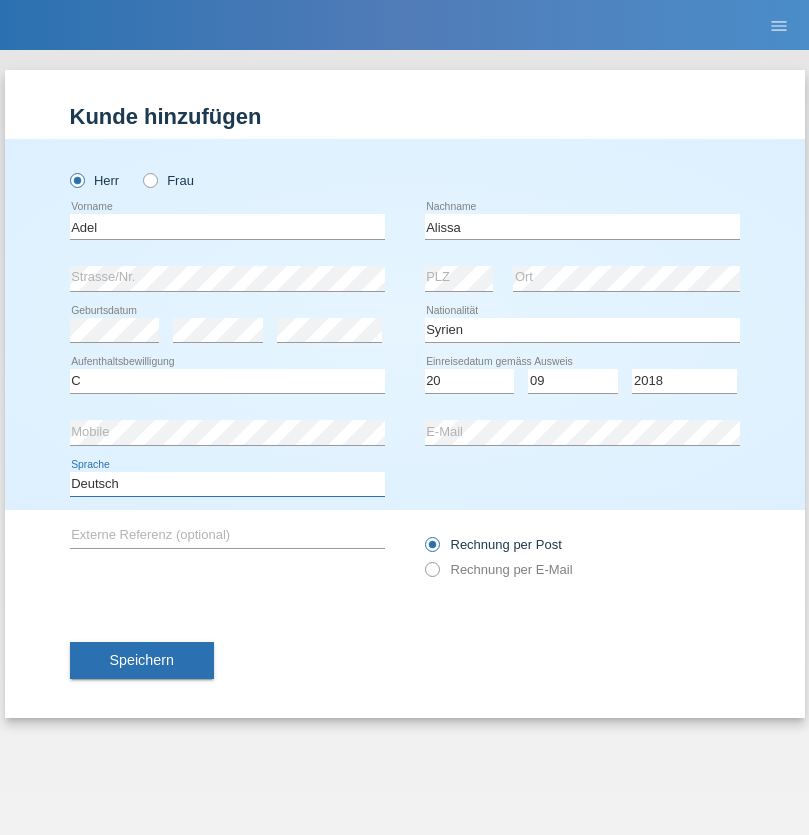 select on "en" 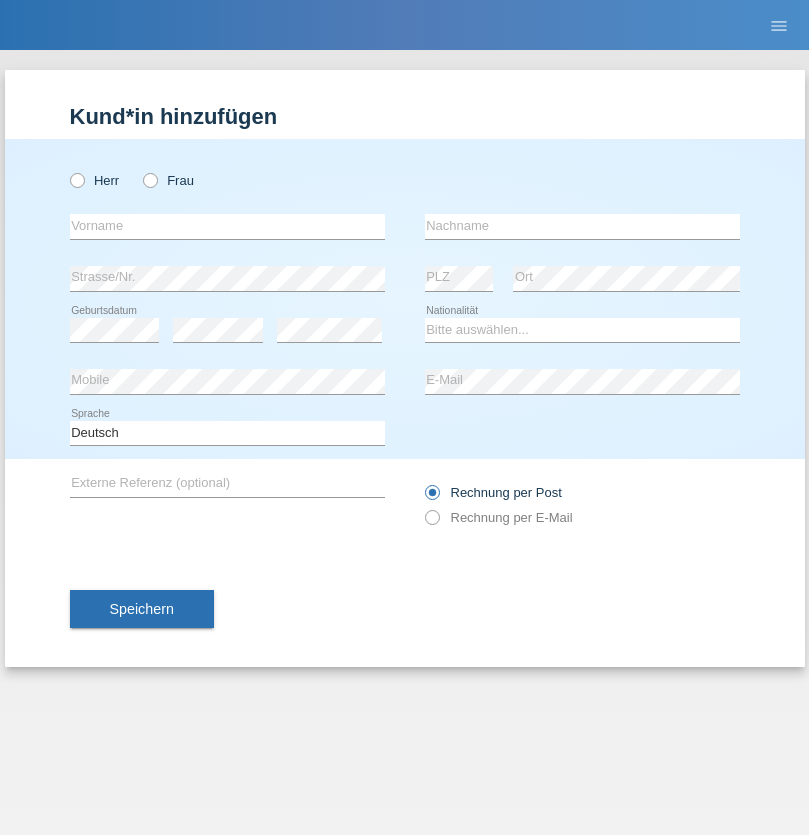 scroll, scrollTop: 0, scrollLeft: 0, axis: both 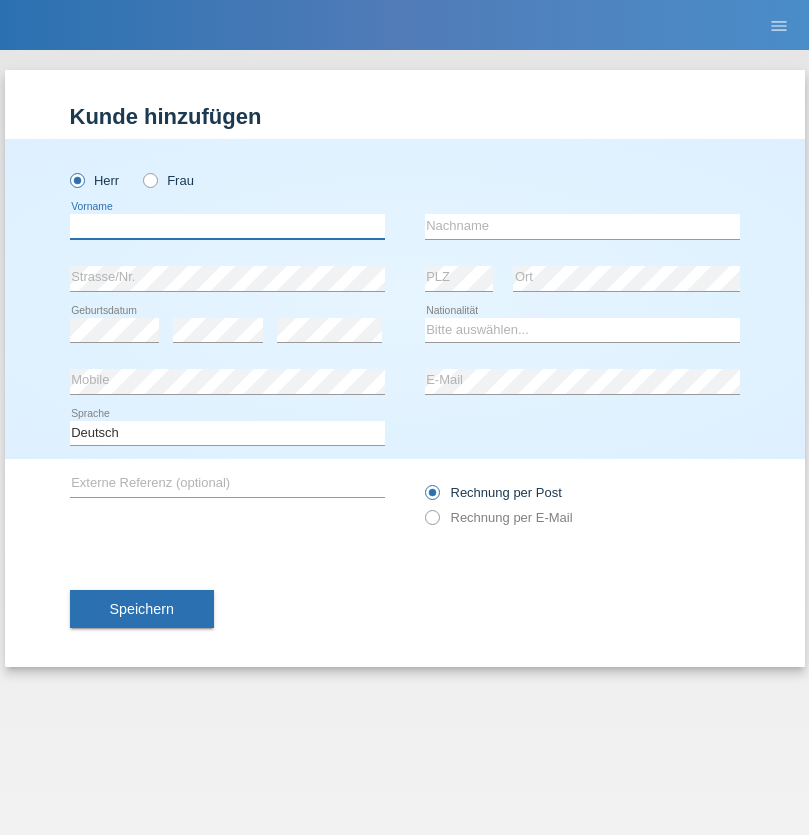 click at bounding box center (227, 226) 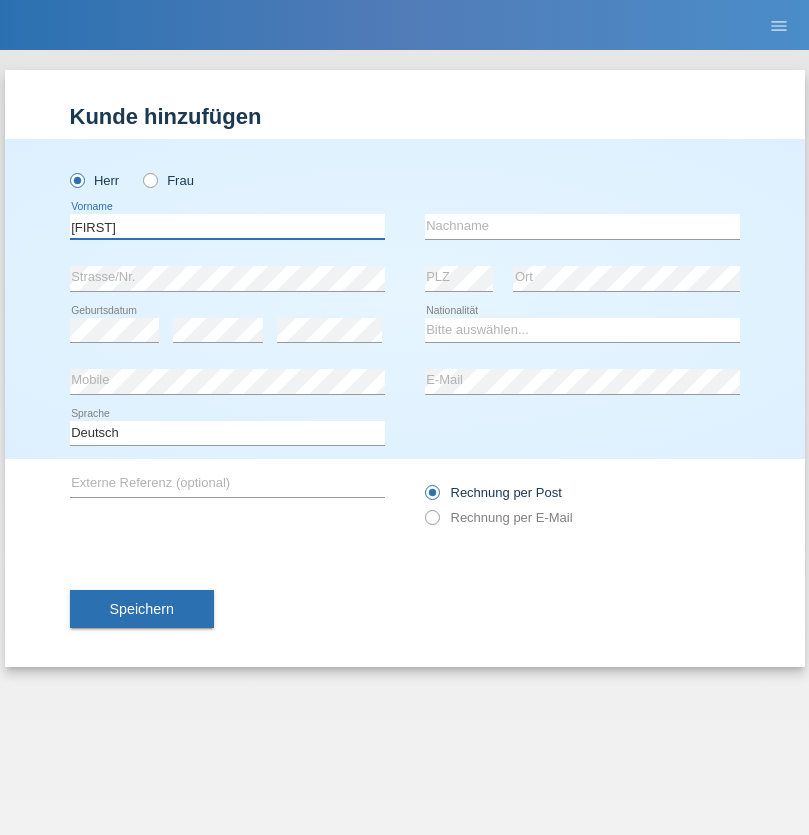 type on "[FIRST]" 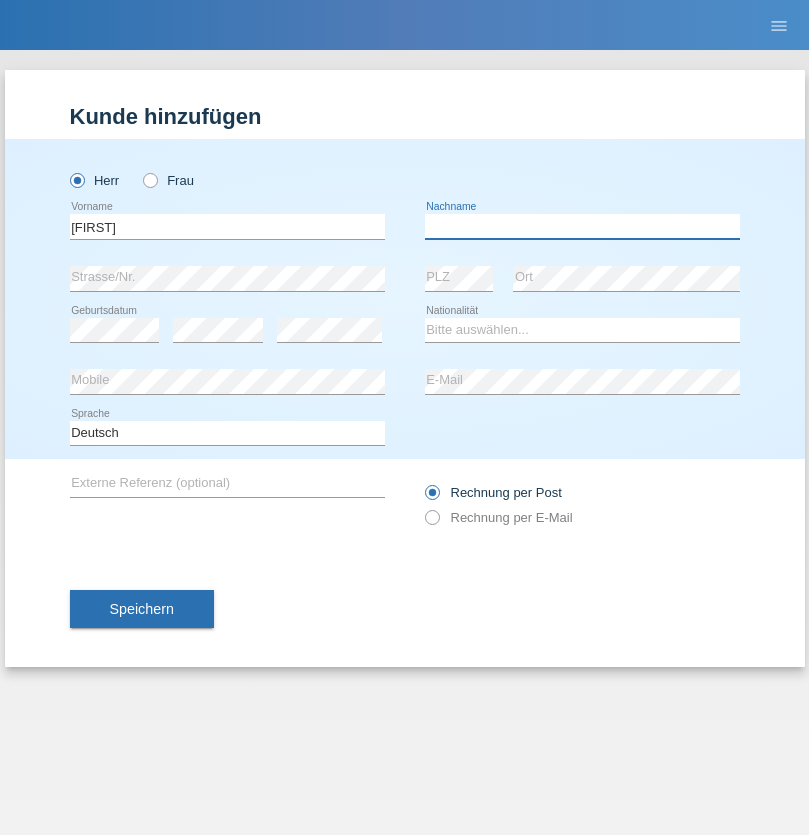 click at bounding box center [582, 226] 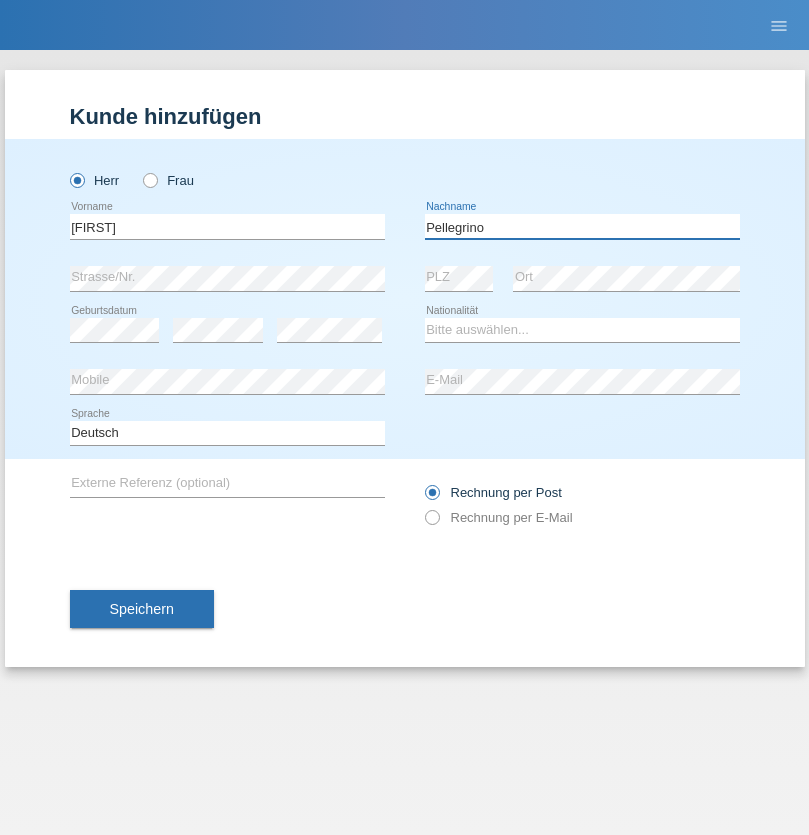 type on "Pellegrino" 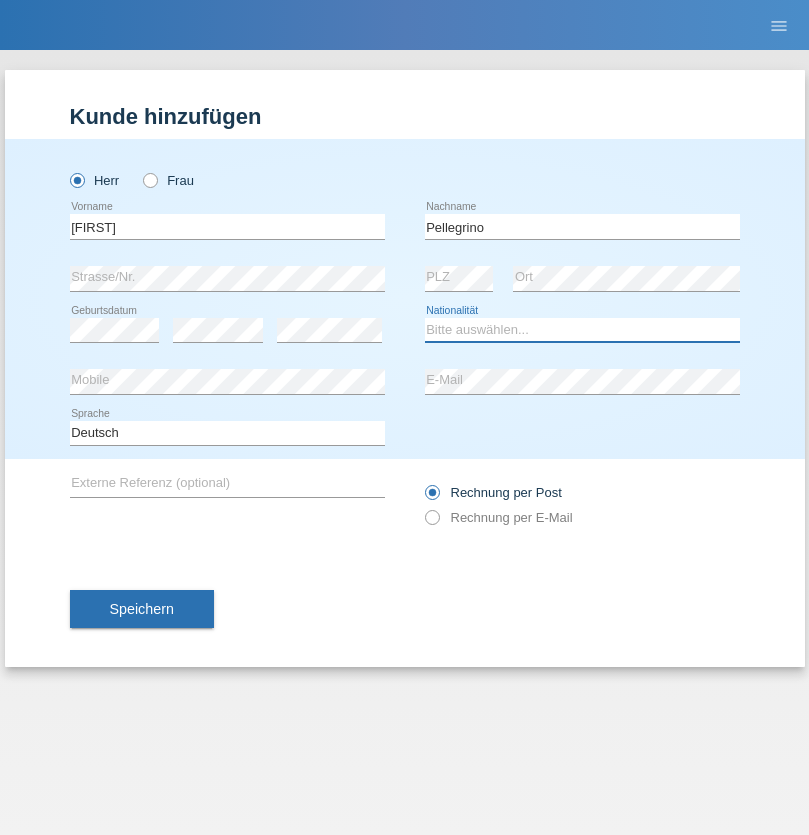 select on "IT" 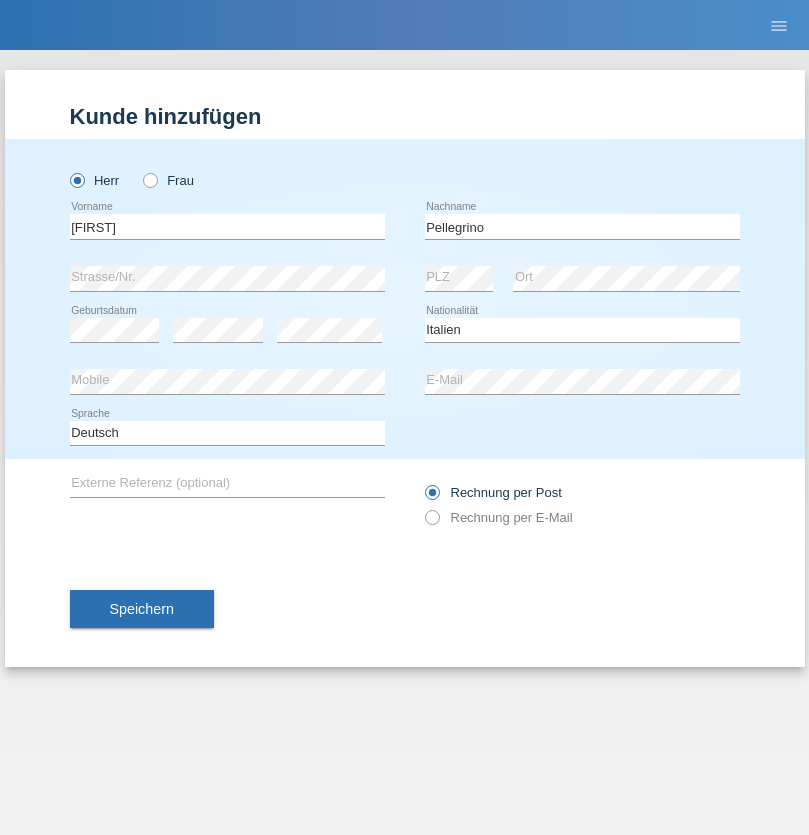 select on "C" 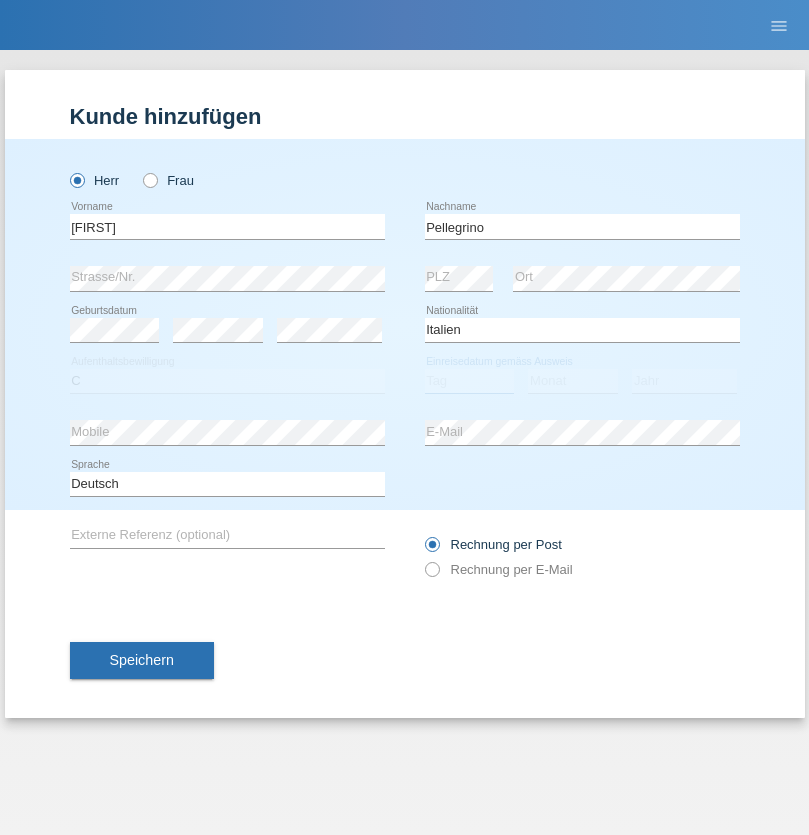 select on "07" 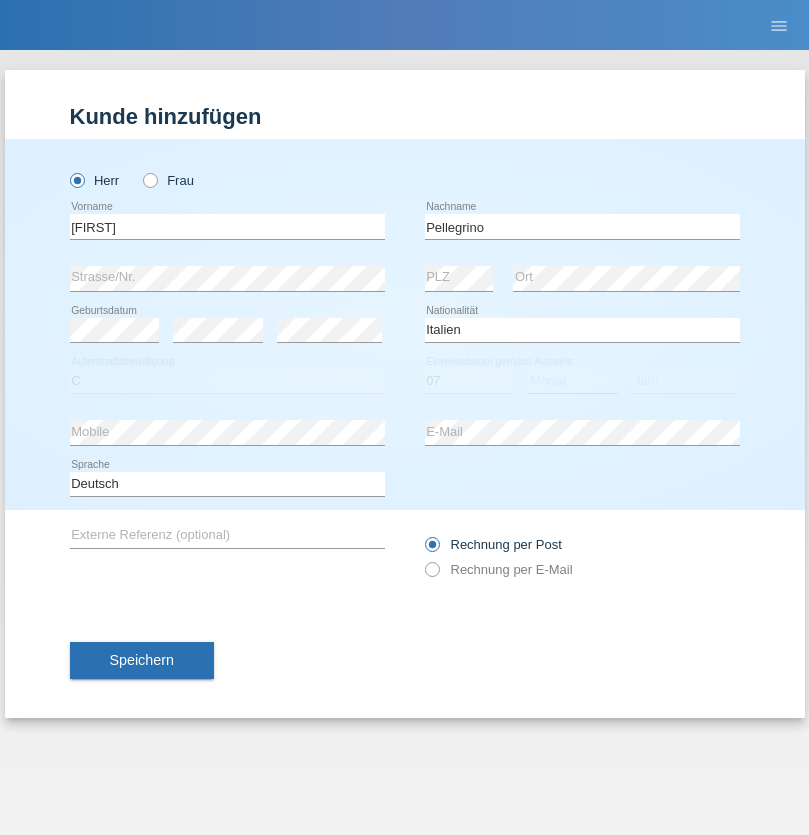 select on "07" 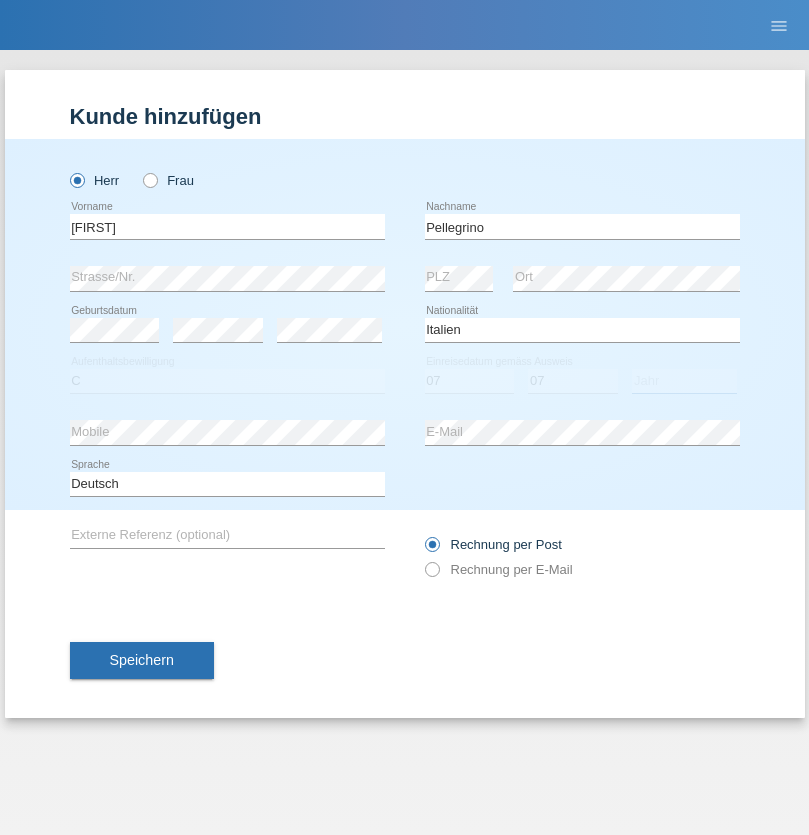 select on "2021" 